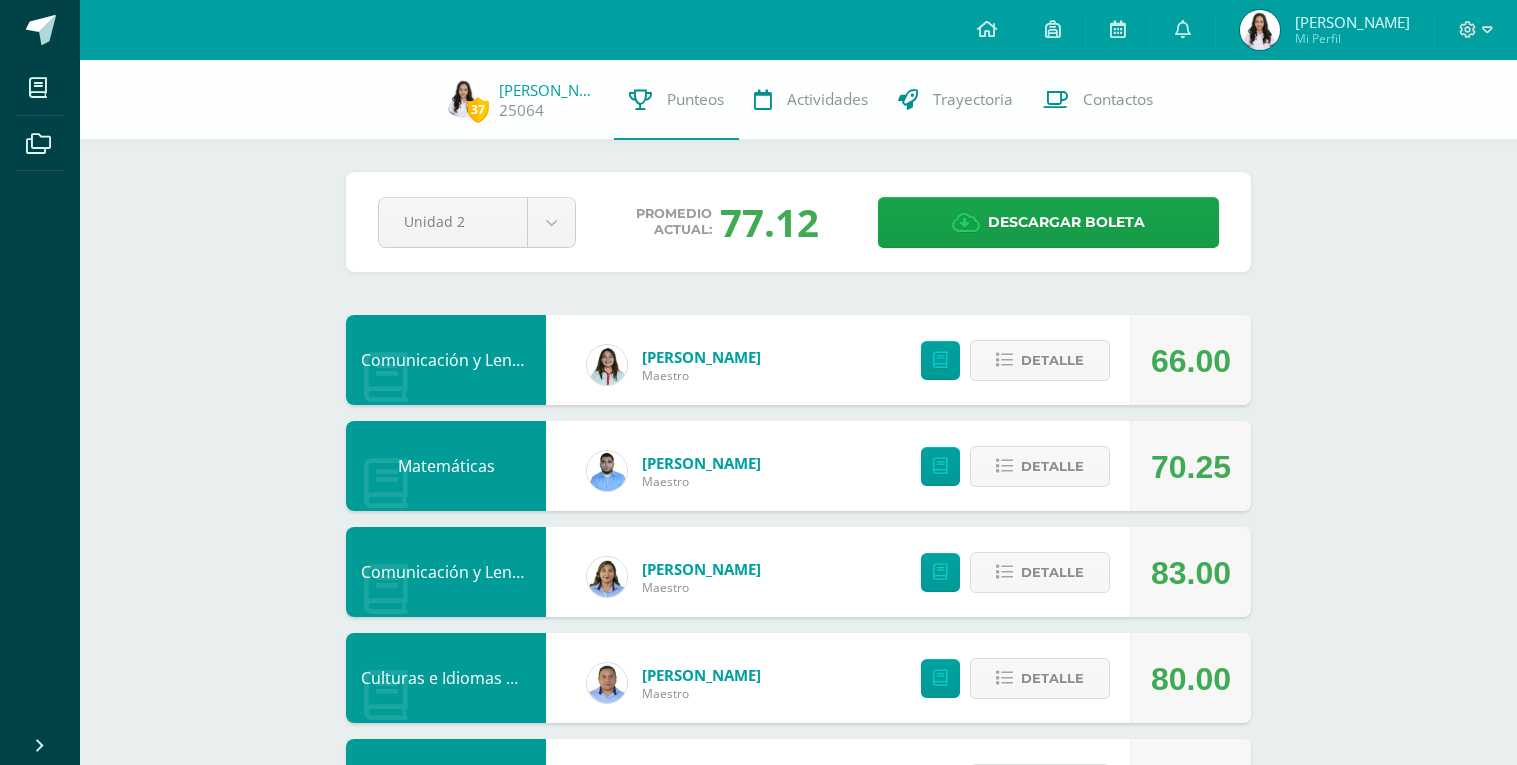 scroll, scrollTop: 382, scrollLeft: 0, axis: vertical 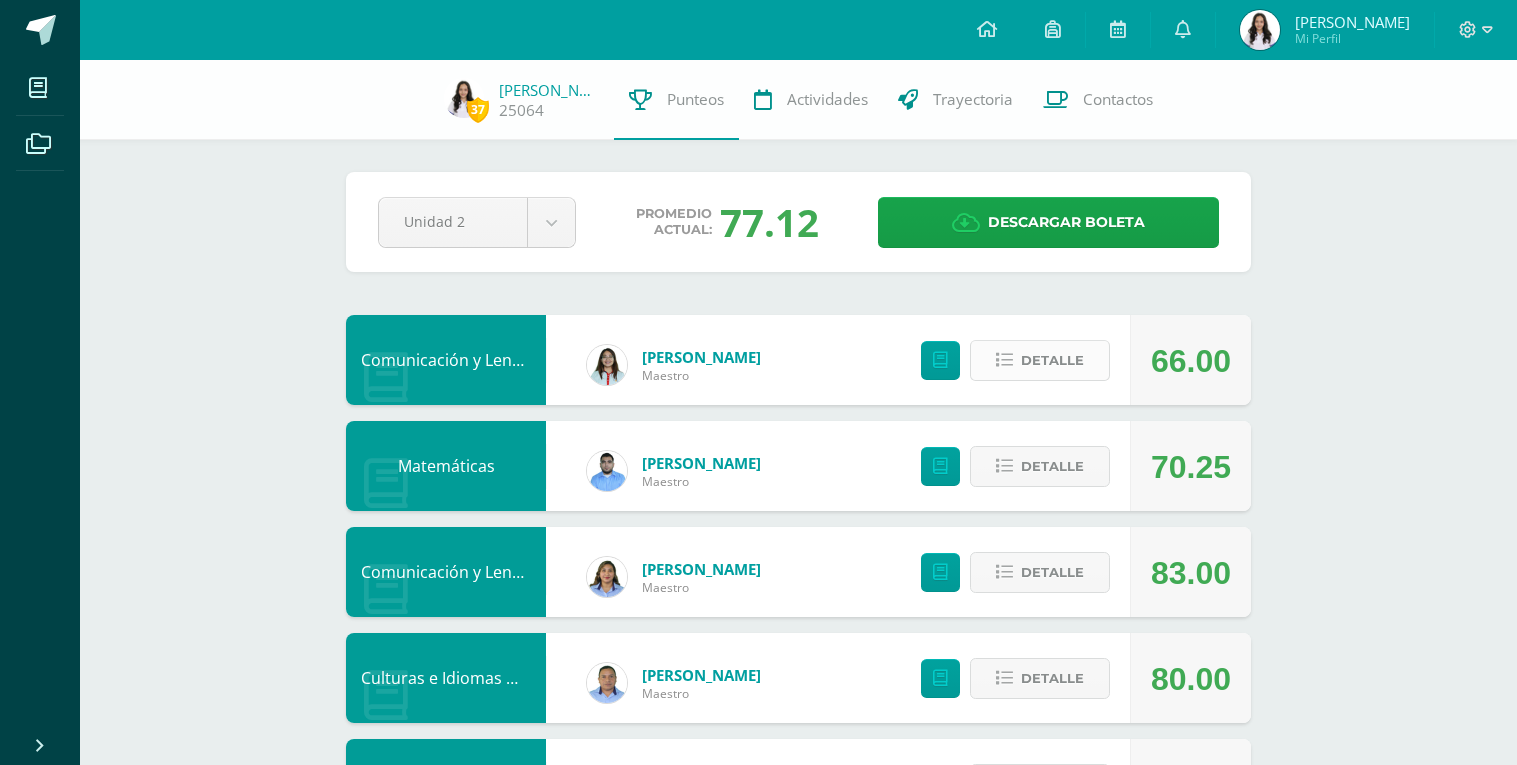 click on "Detalle" at bounding box center (1052, 360) 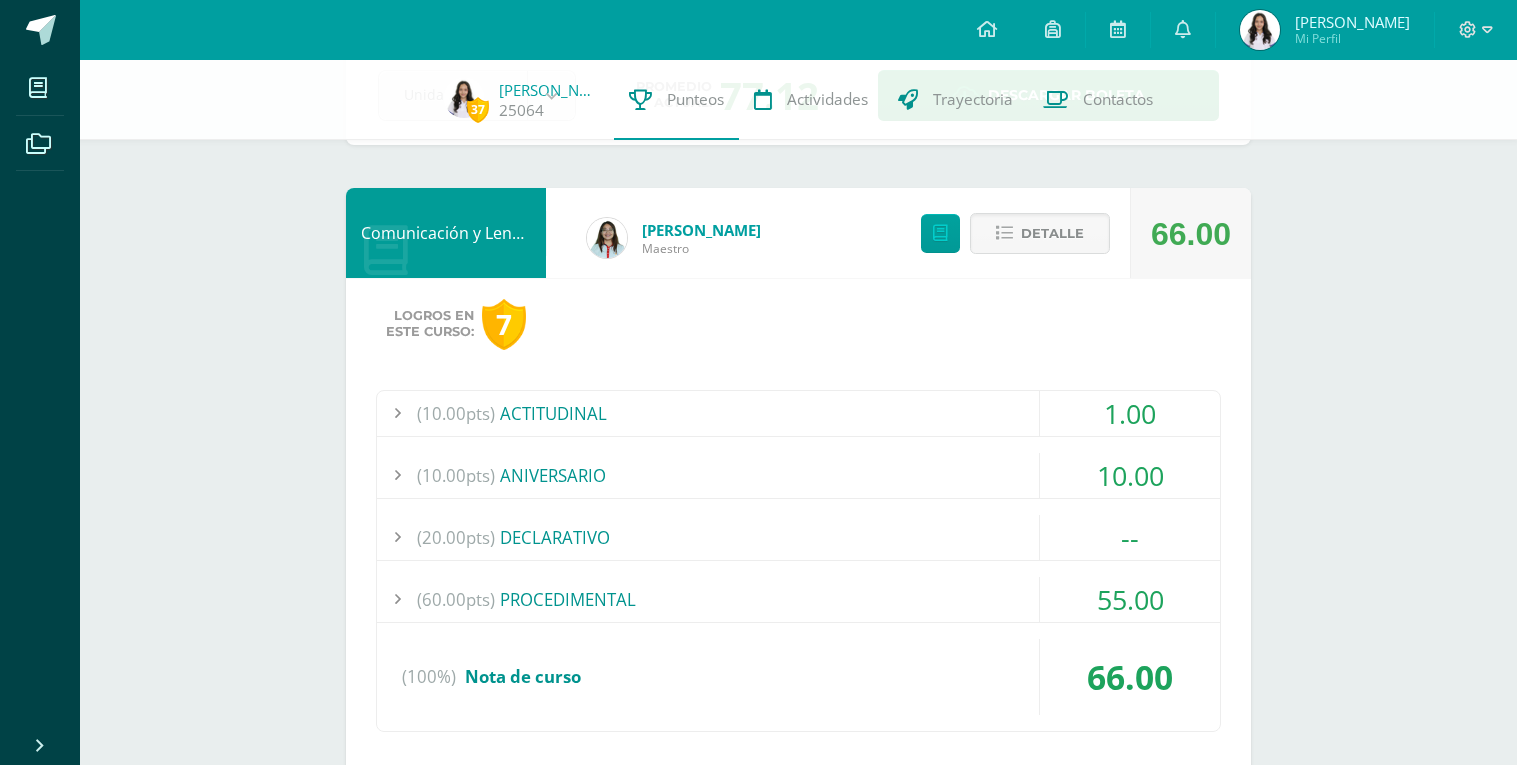 scroll, scrollTop: 134, scrollLeft: 0, axis: vertical 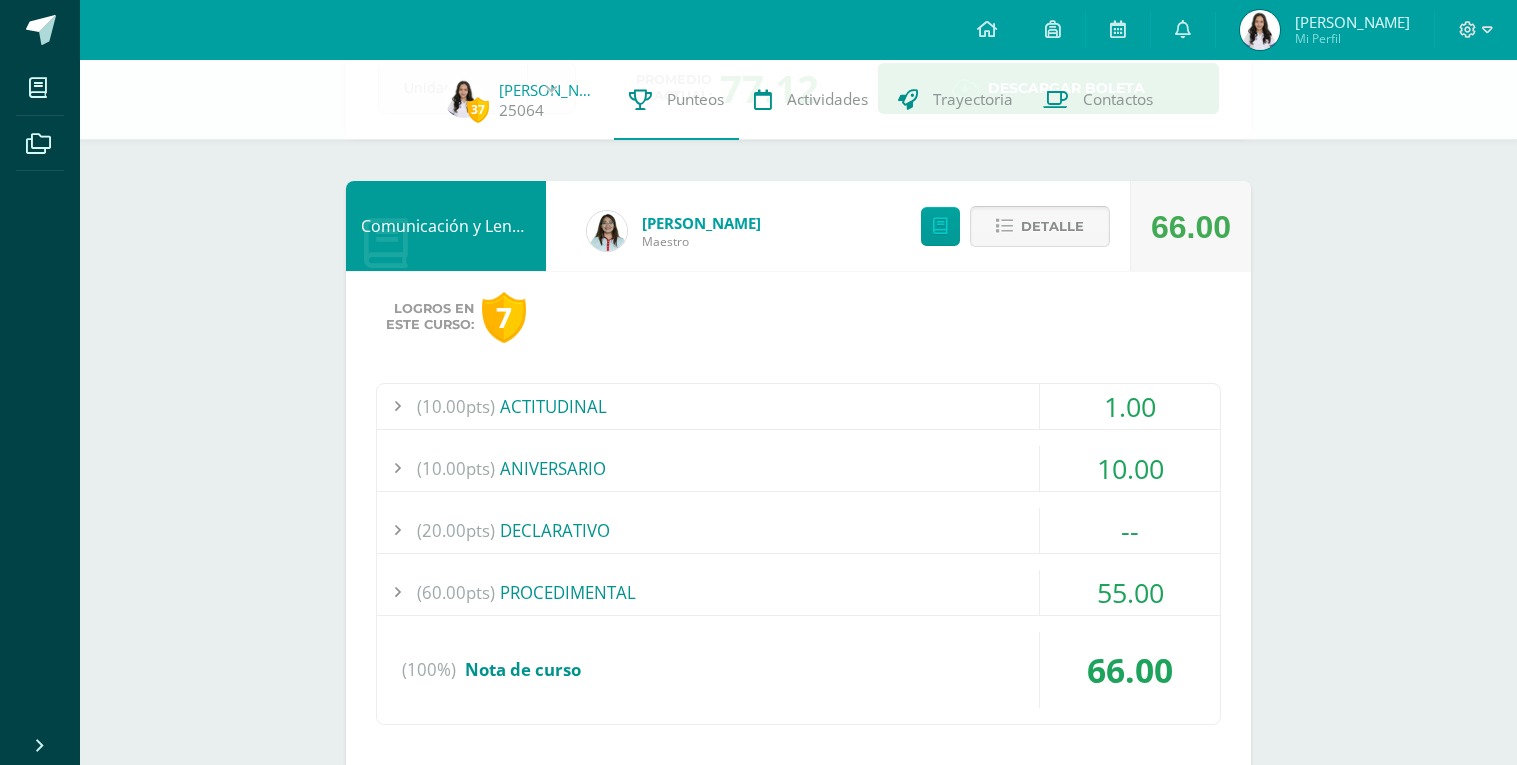 click on "Detalle" at bounding box center (1052, 226) 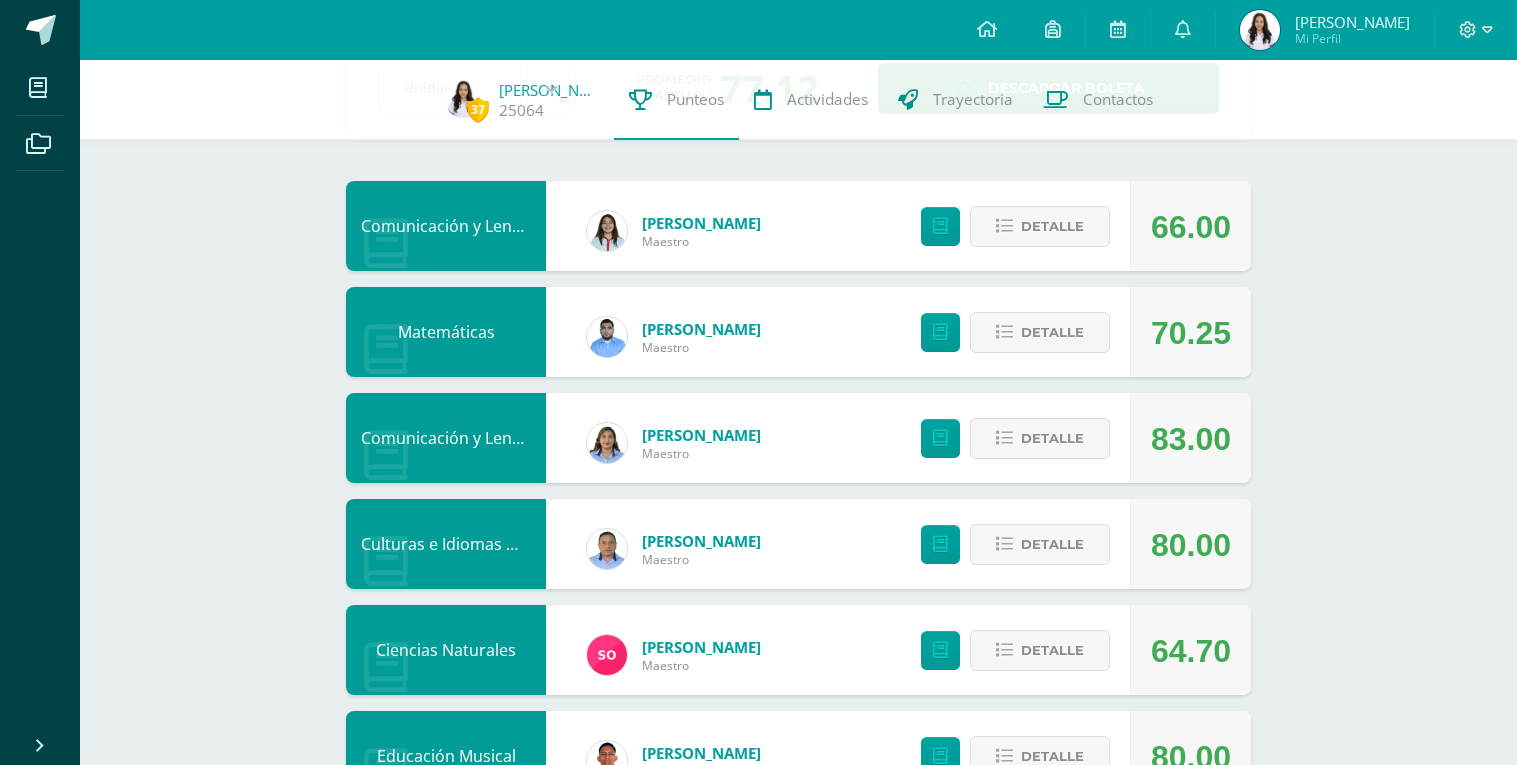 click on "Sofia Fernanda
Mi Perfil" at bounding box center (1325, 30) 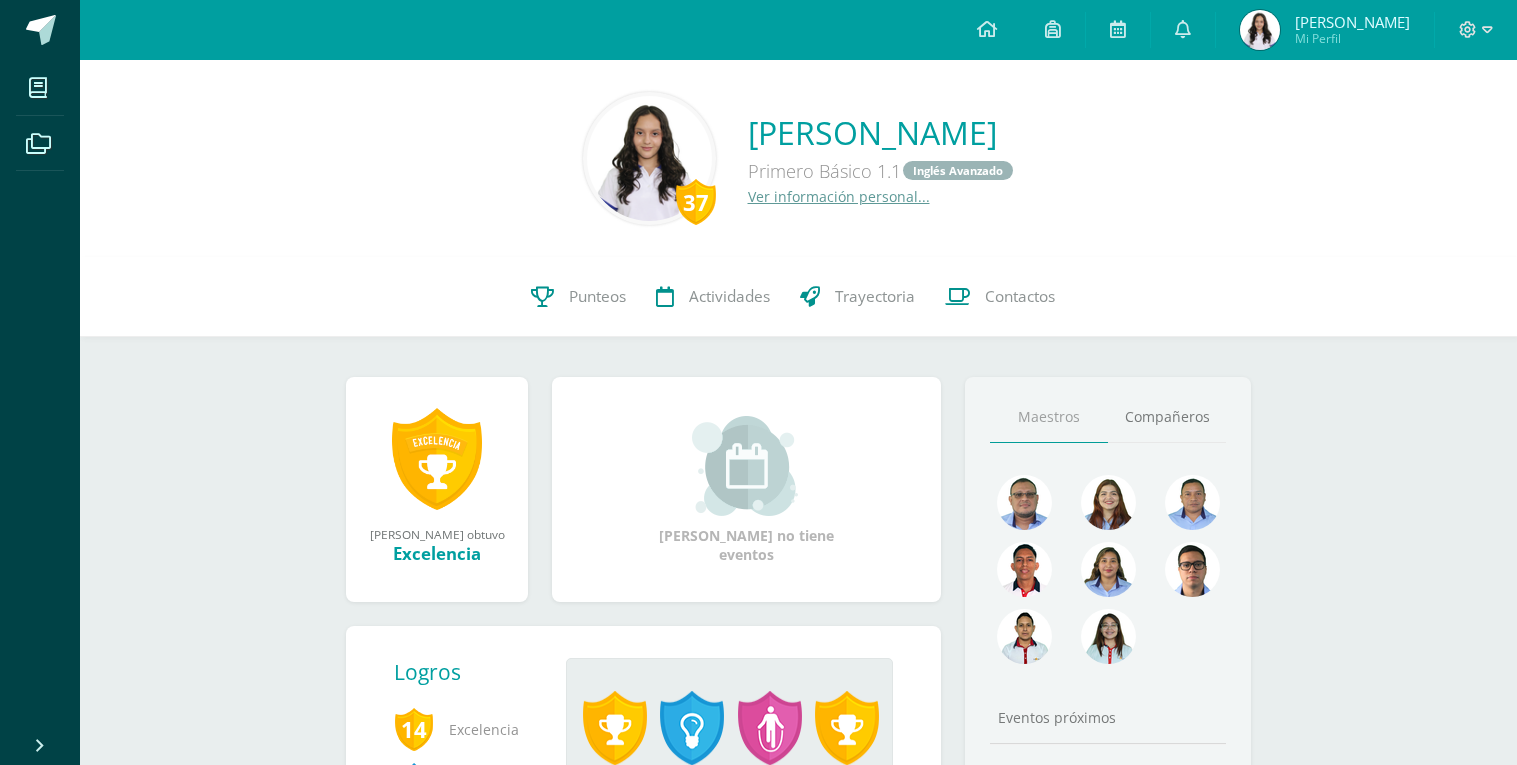 scroll, scrollTop: 0, scrollLeft: 0, axis: both 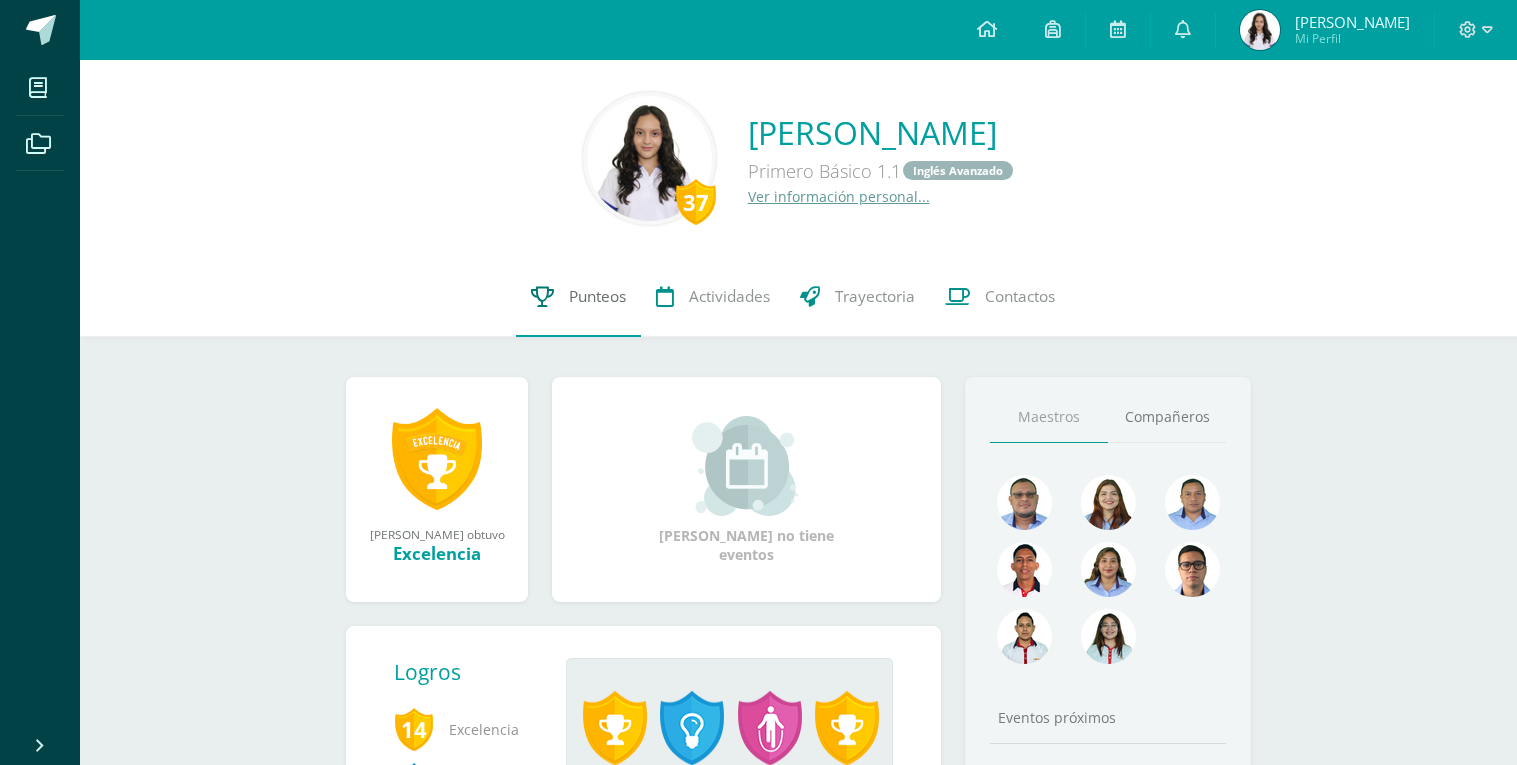 click on "Punteos" at bounding box center [597, 296] 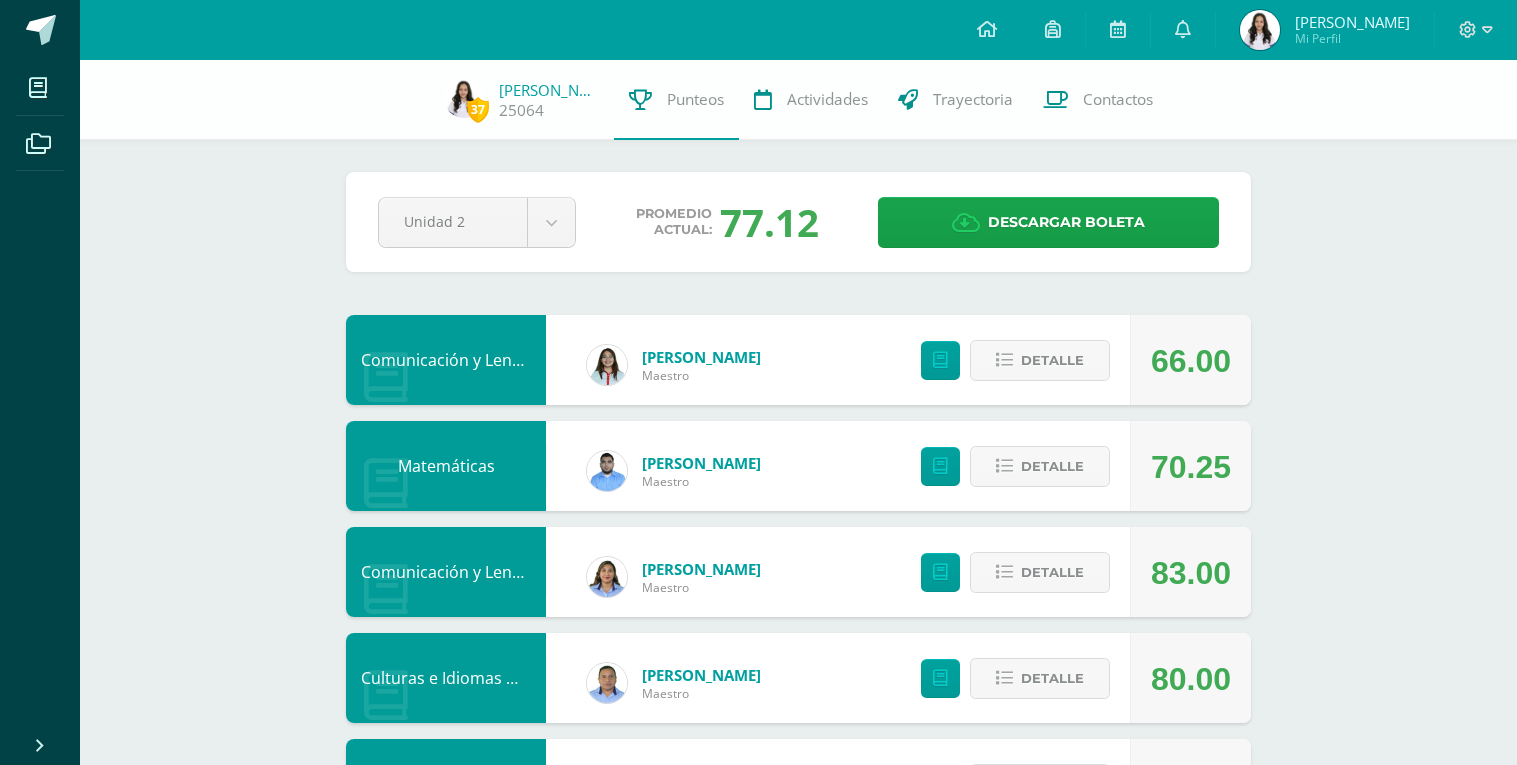 scroll, scrollTop: 0, scrollLeft: 0, axis: both 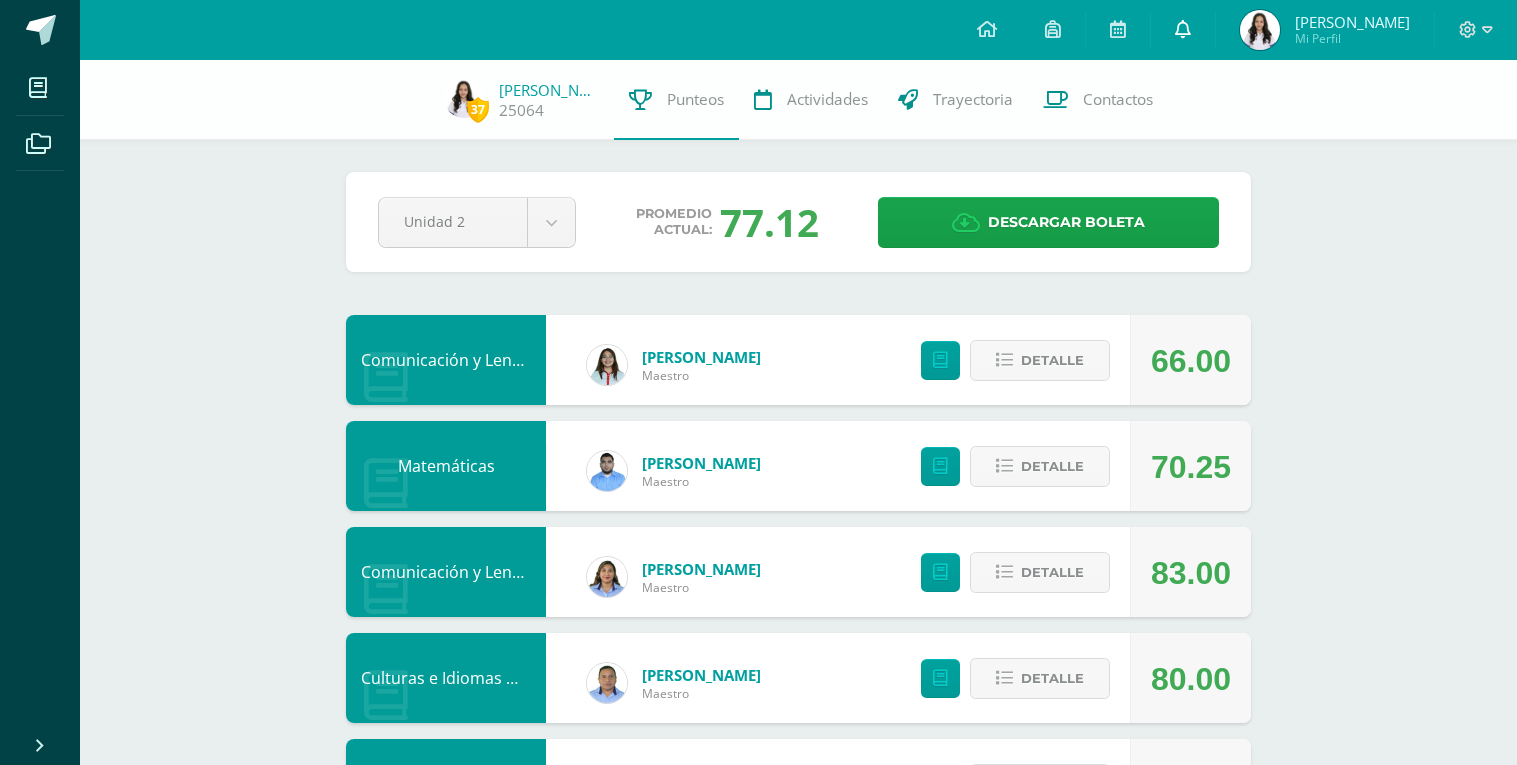 click at bounding box center (1183, 29) 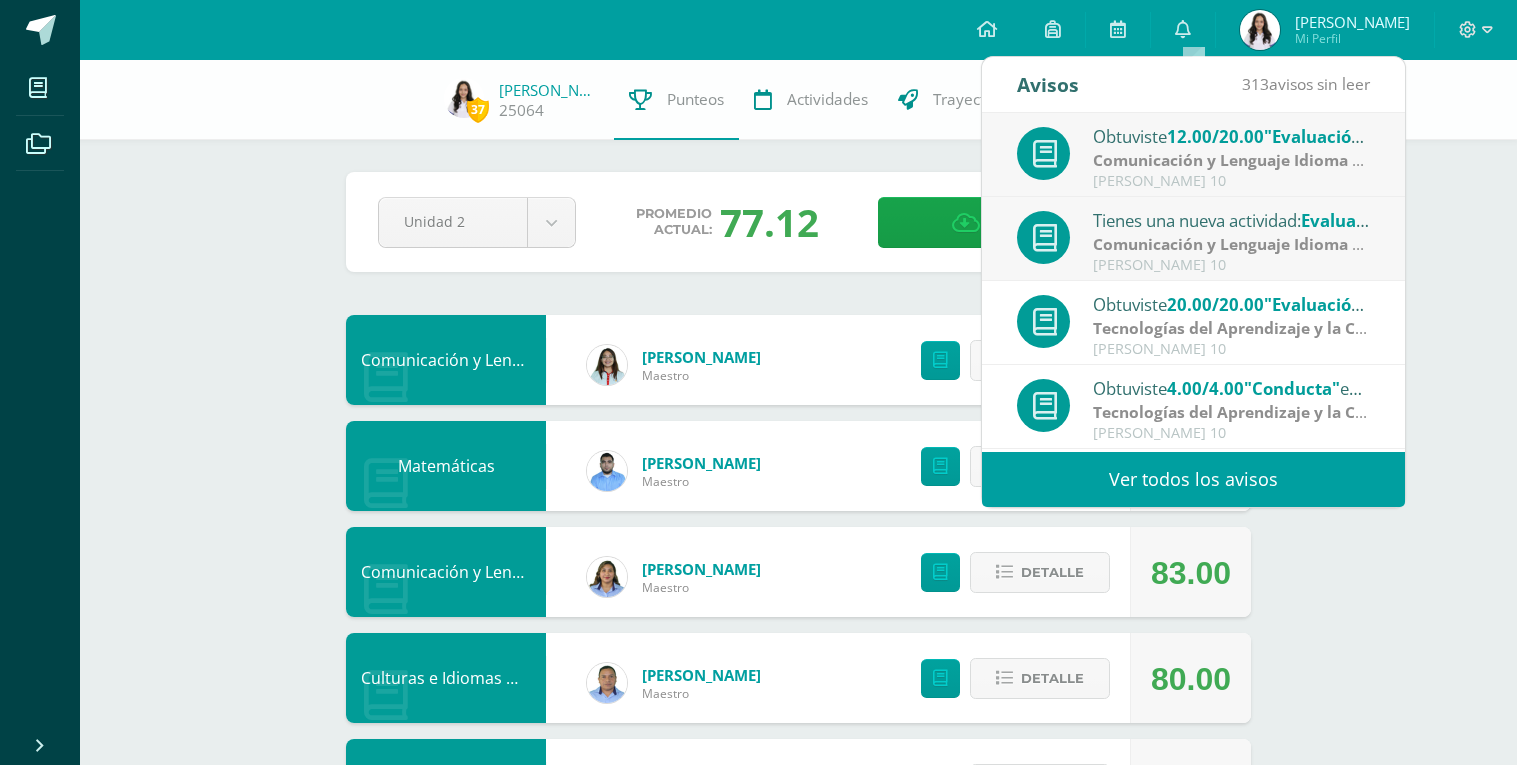 click on "Ver todos los avisos" at bounding box center [1193, 479] 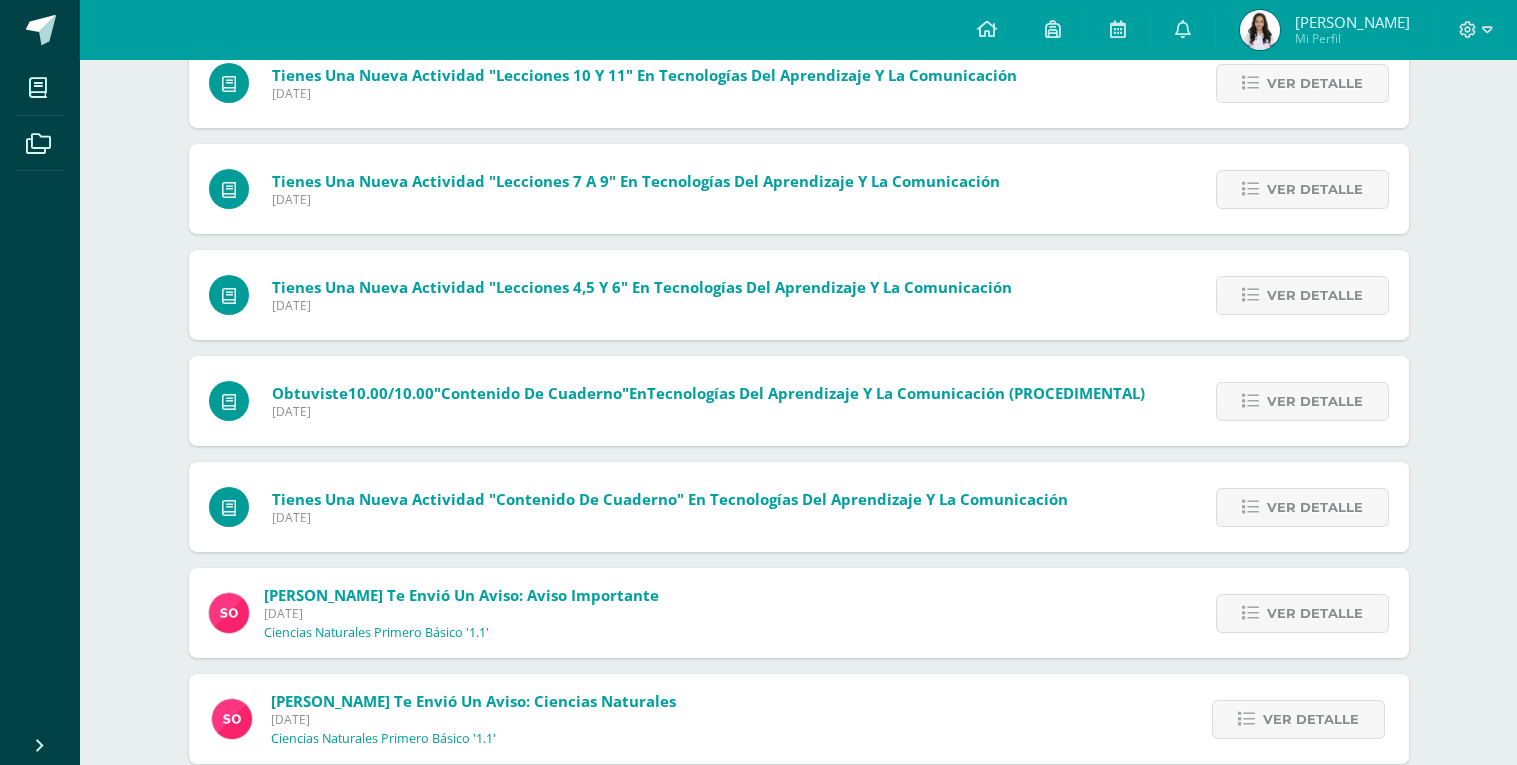 scroll, scrollTop: 0, scrollLeft: 0, axis: both 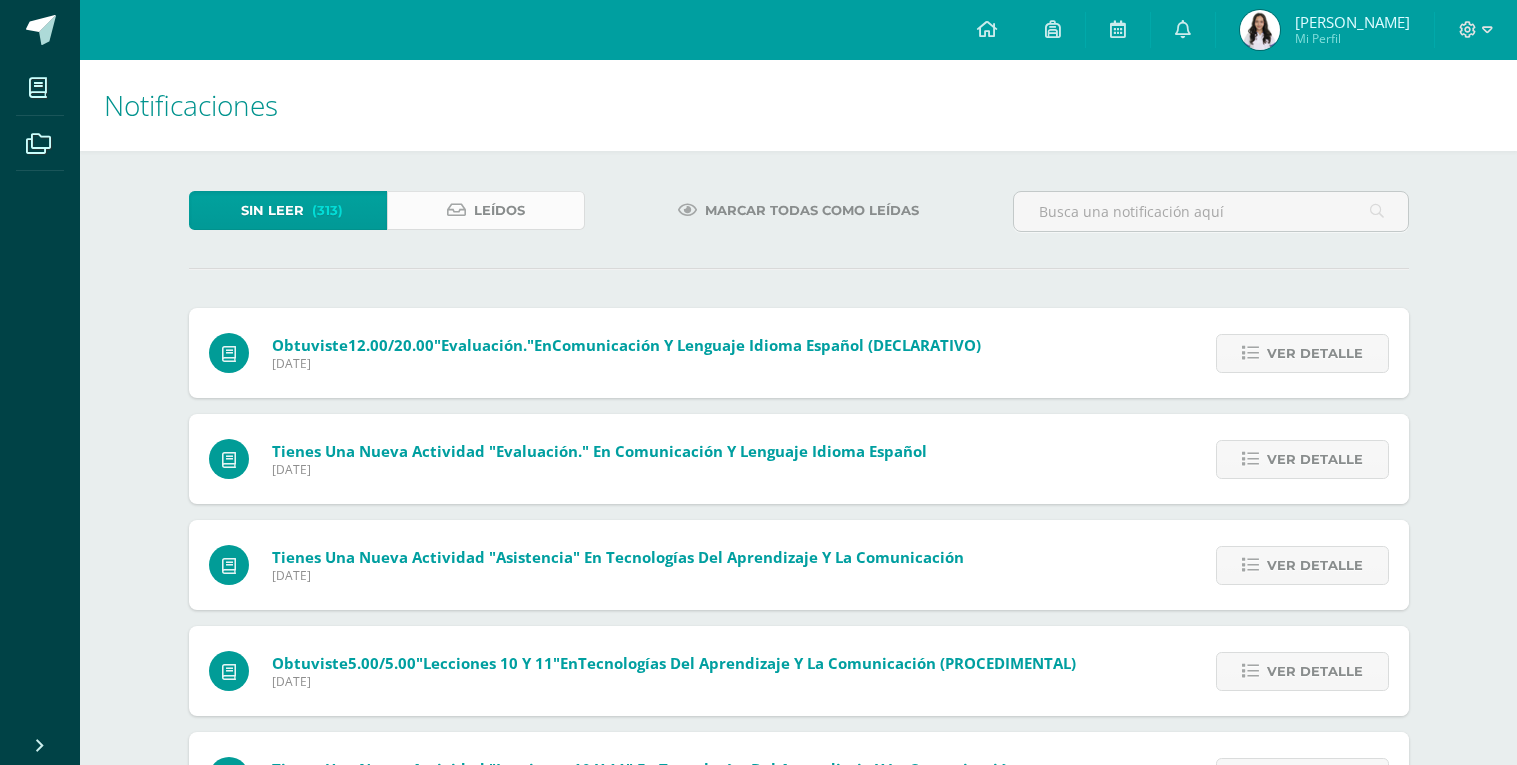 click on "Leídos" at bounding box center [486, 210] 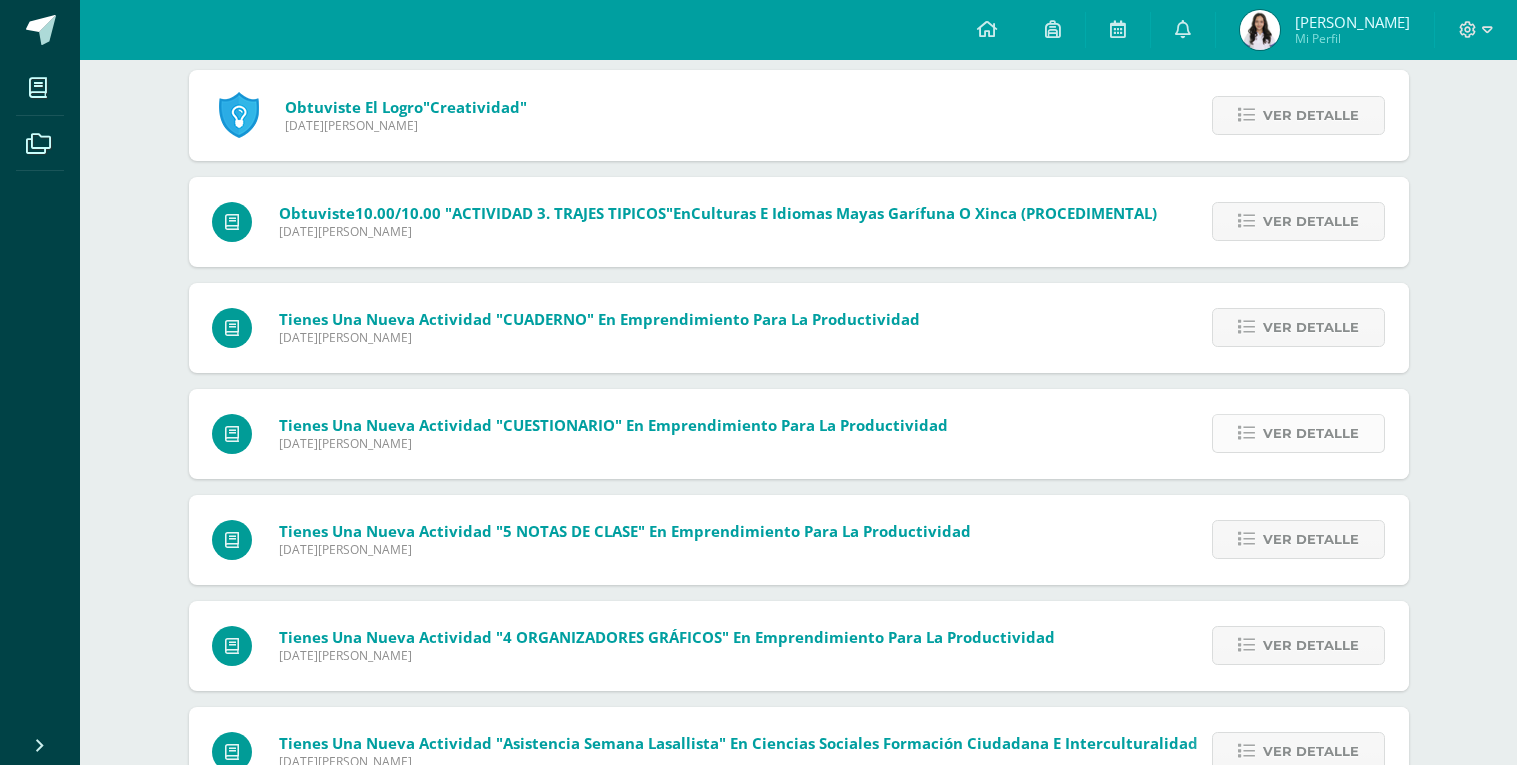 scroll, scrollTop: 19964, scrollLeft: 0, axis: vertical 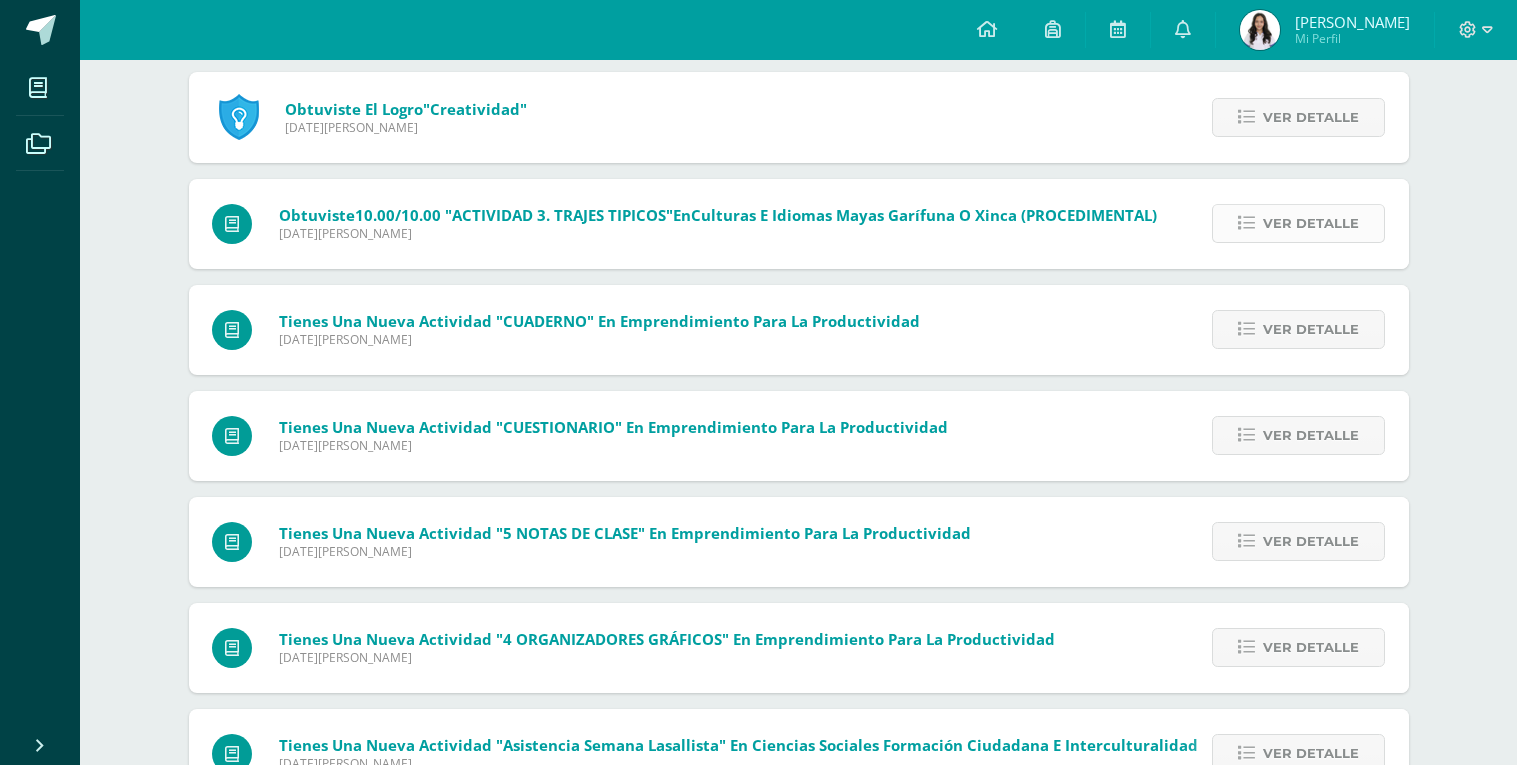 click on "Ver detalle" at bounding box center (1311, 223) 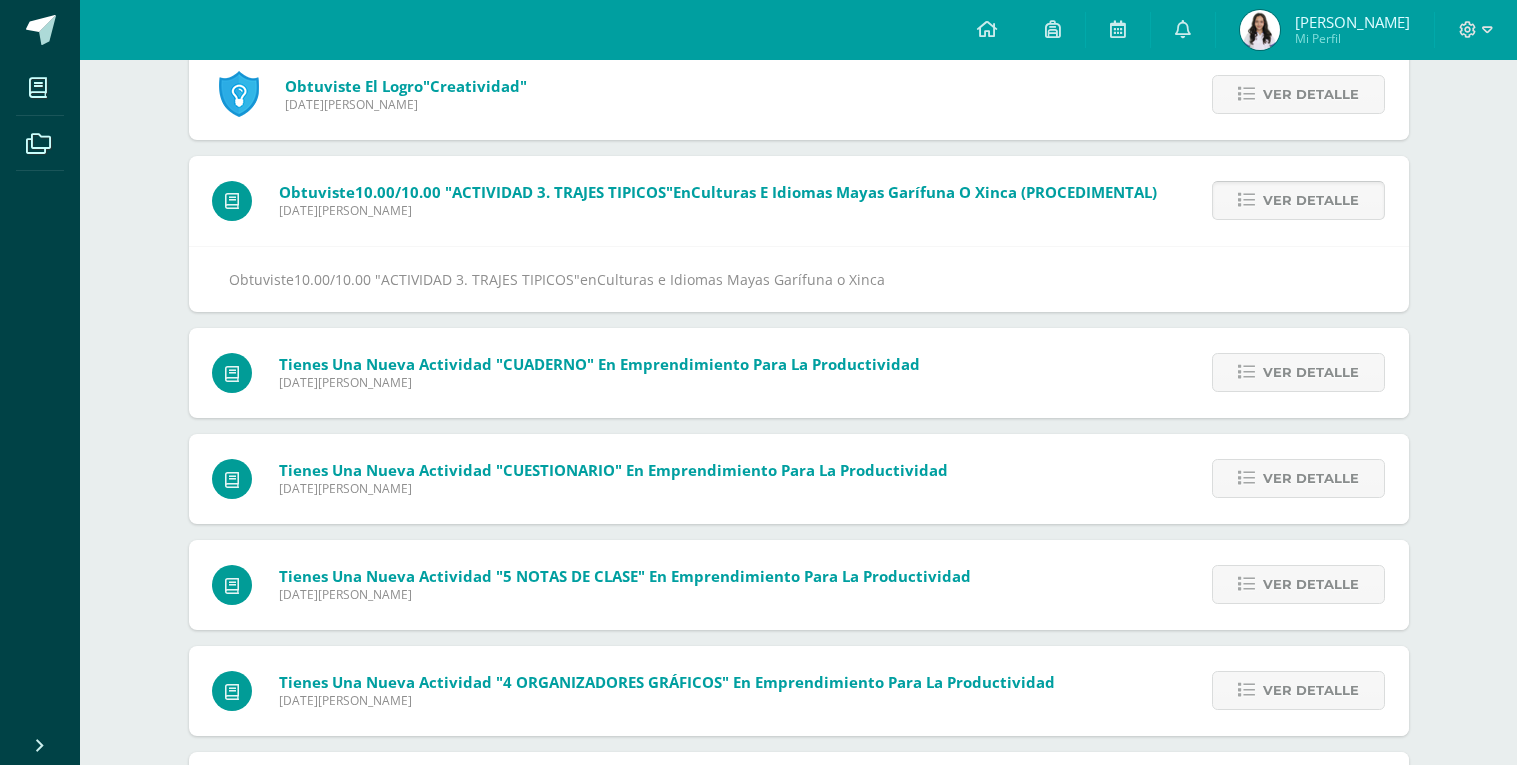 scroll, scrollTop: 19988, scrollLeft: 0, axis: vertical 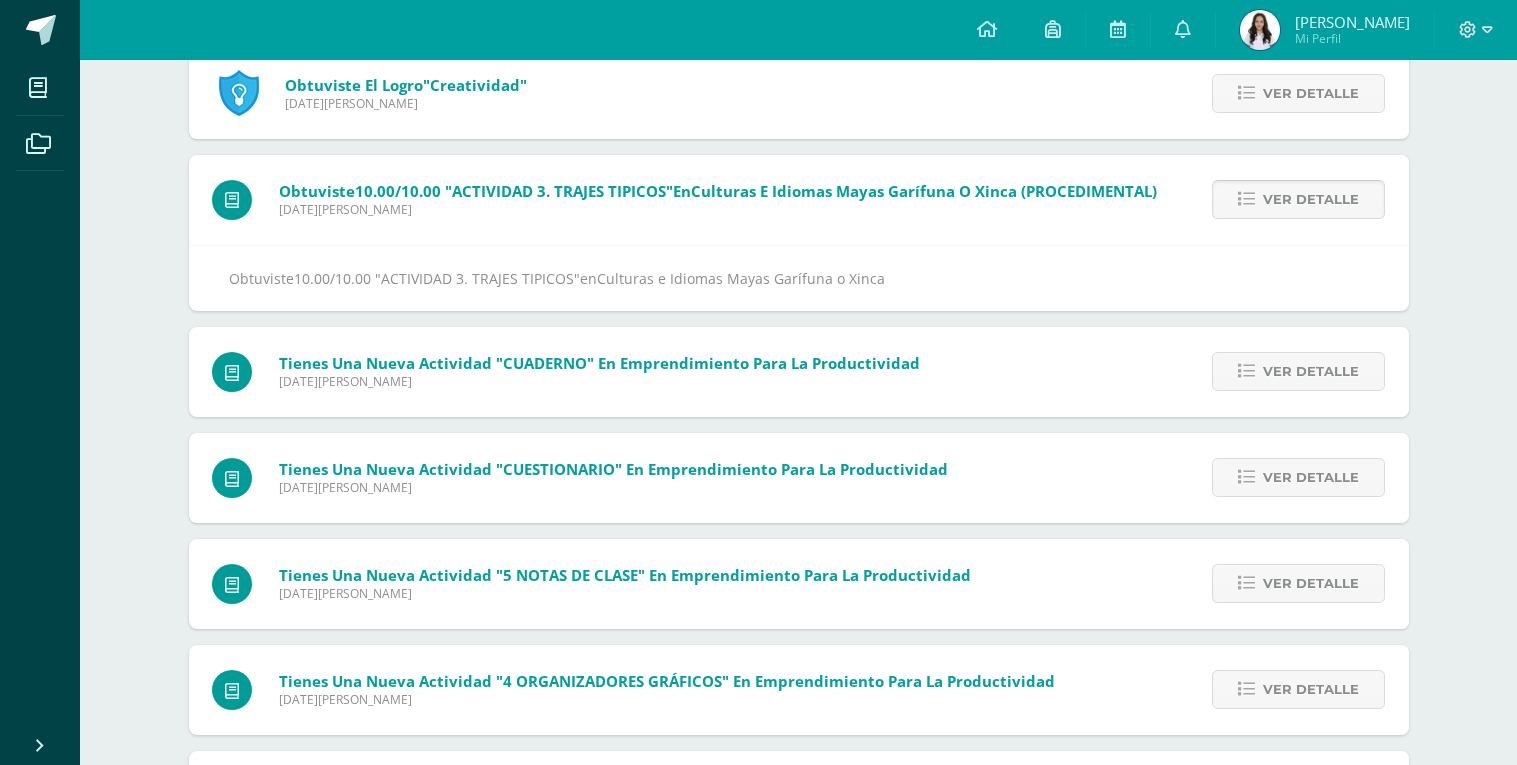 click on "Ver detalle" at bounding box center [1311, 199] 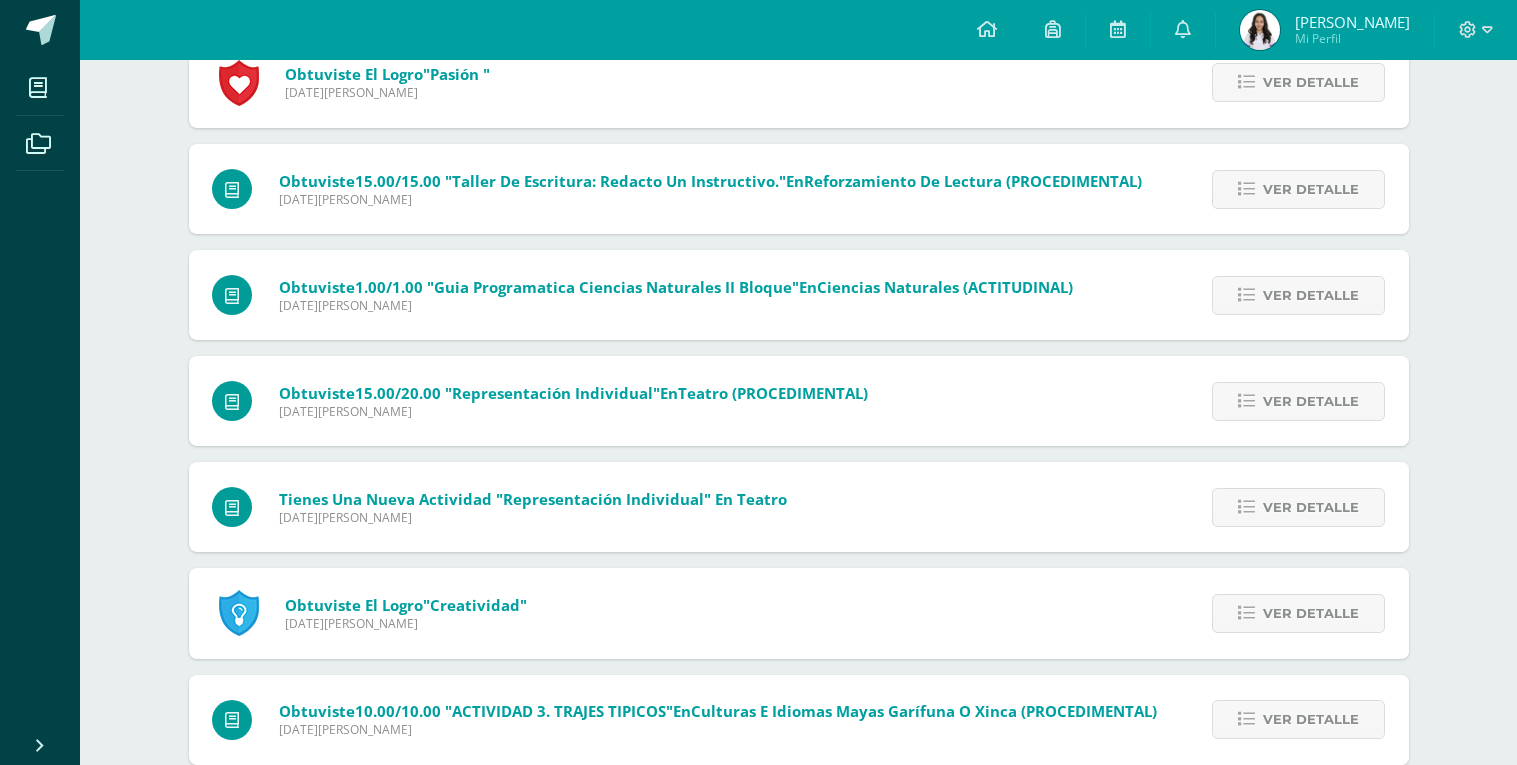 scroll, scrollTop: 17890, scrollLeft: 0, axis: vertical 